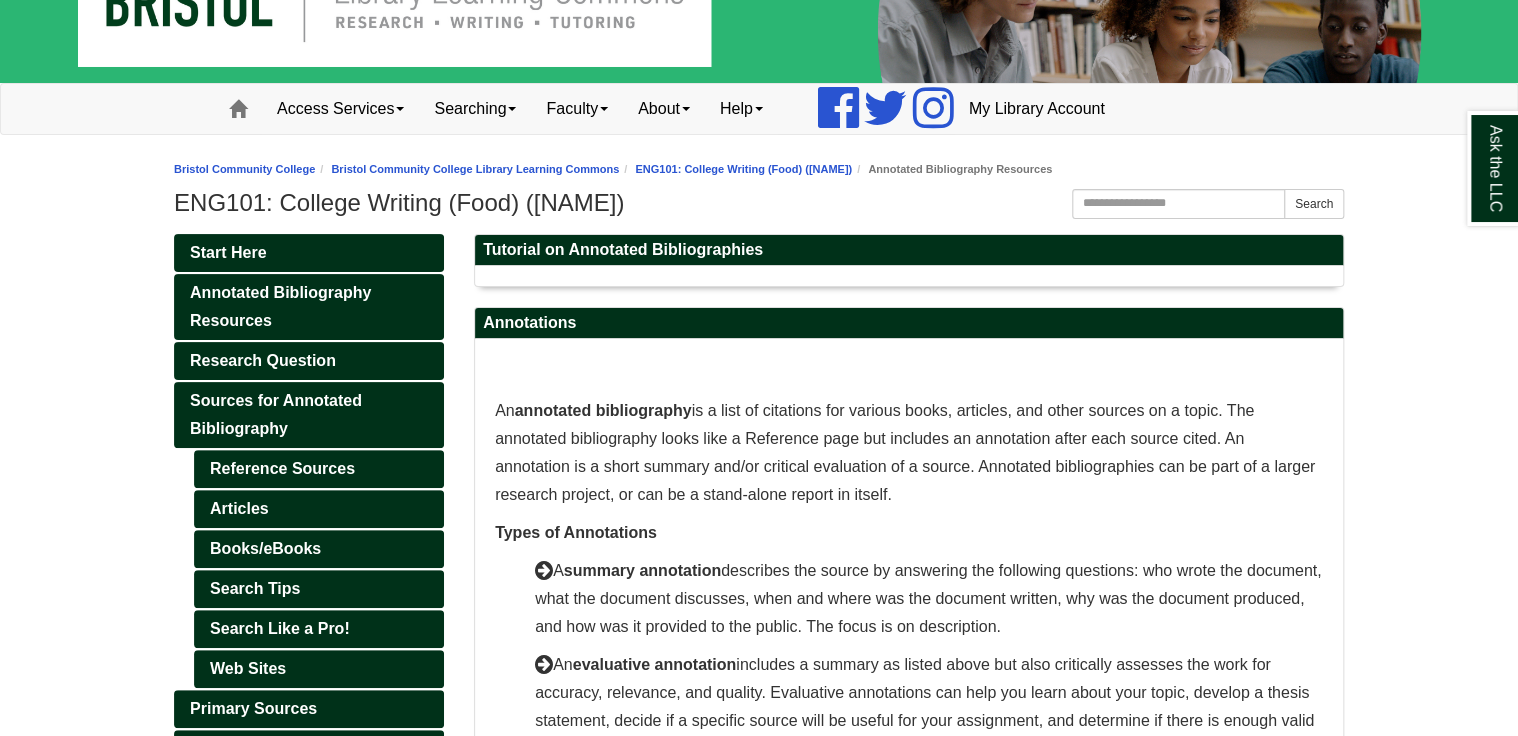 scroll, scrollTop: 160, scrollLeft: 0, axis: vertical 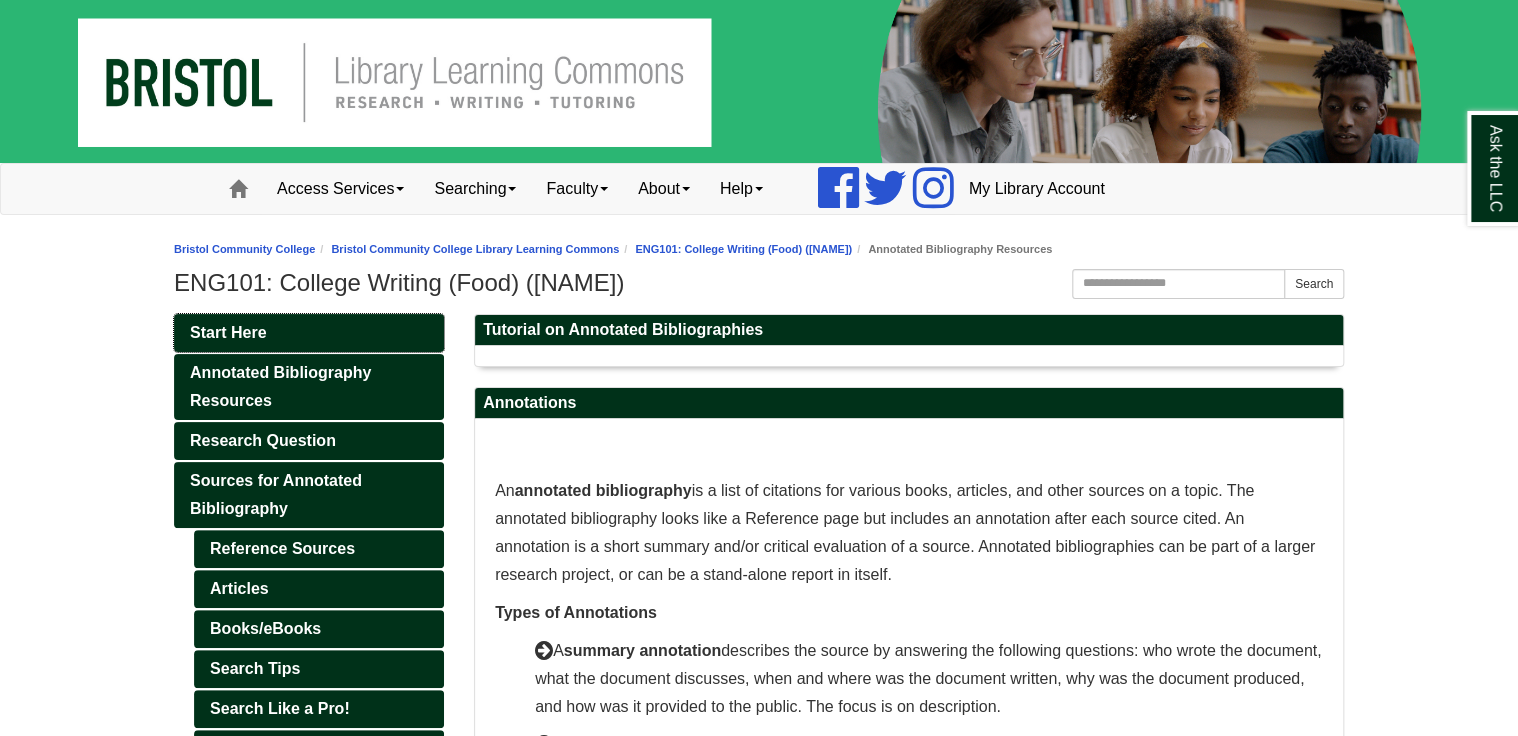 click on "Start Here" at bounding box center [228, 332] 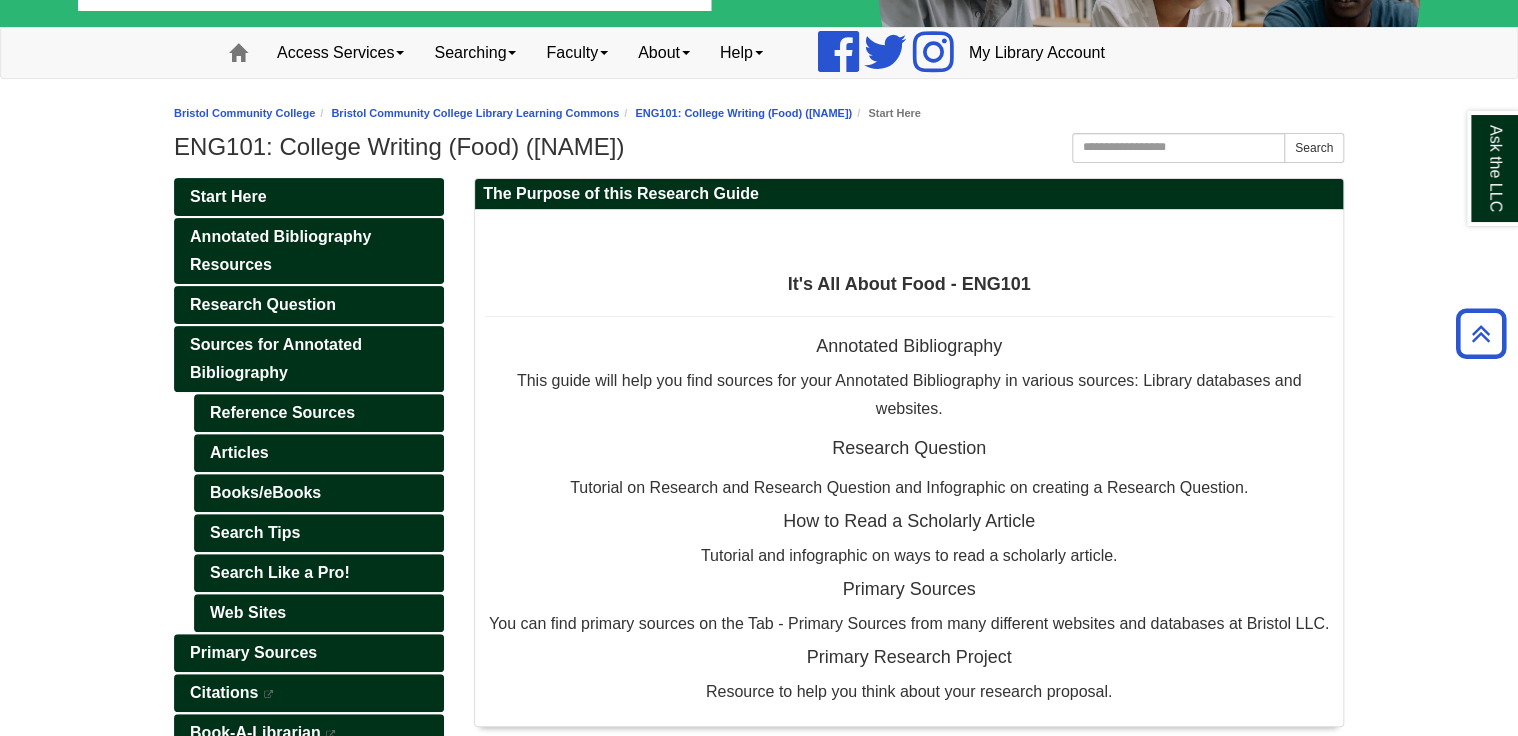 scroll, scrollTop: 136, scrollLeft: 0, axis: vertical 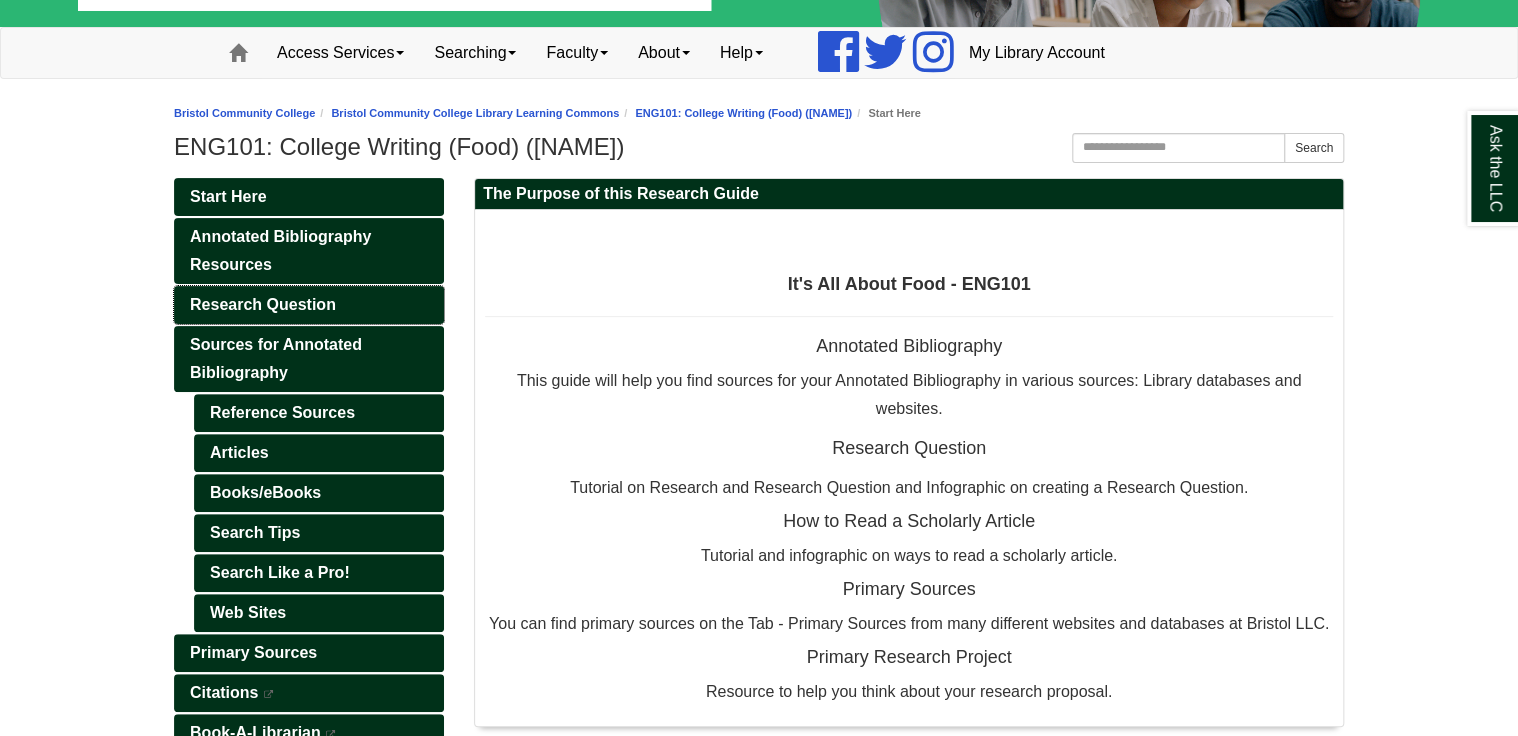 click on "Research Question" at bounding box center (263, 304) 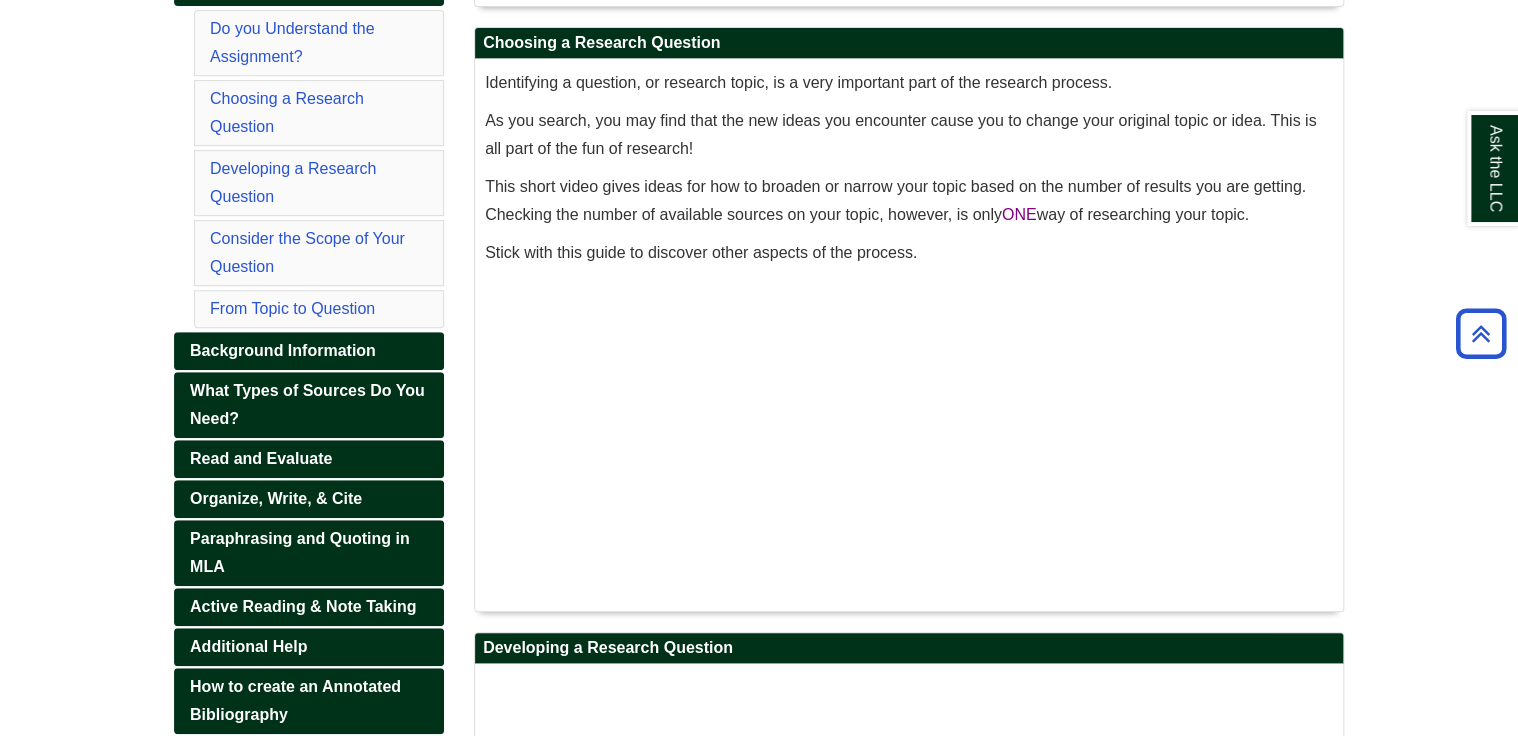 scroll, scrollTop: 400, scrollLeft: 0, axis: vertical 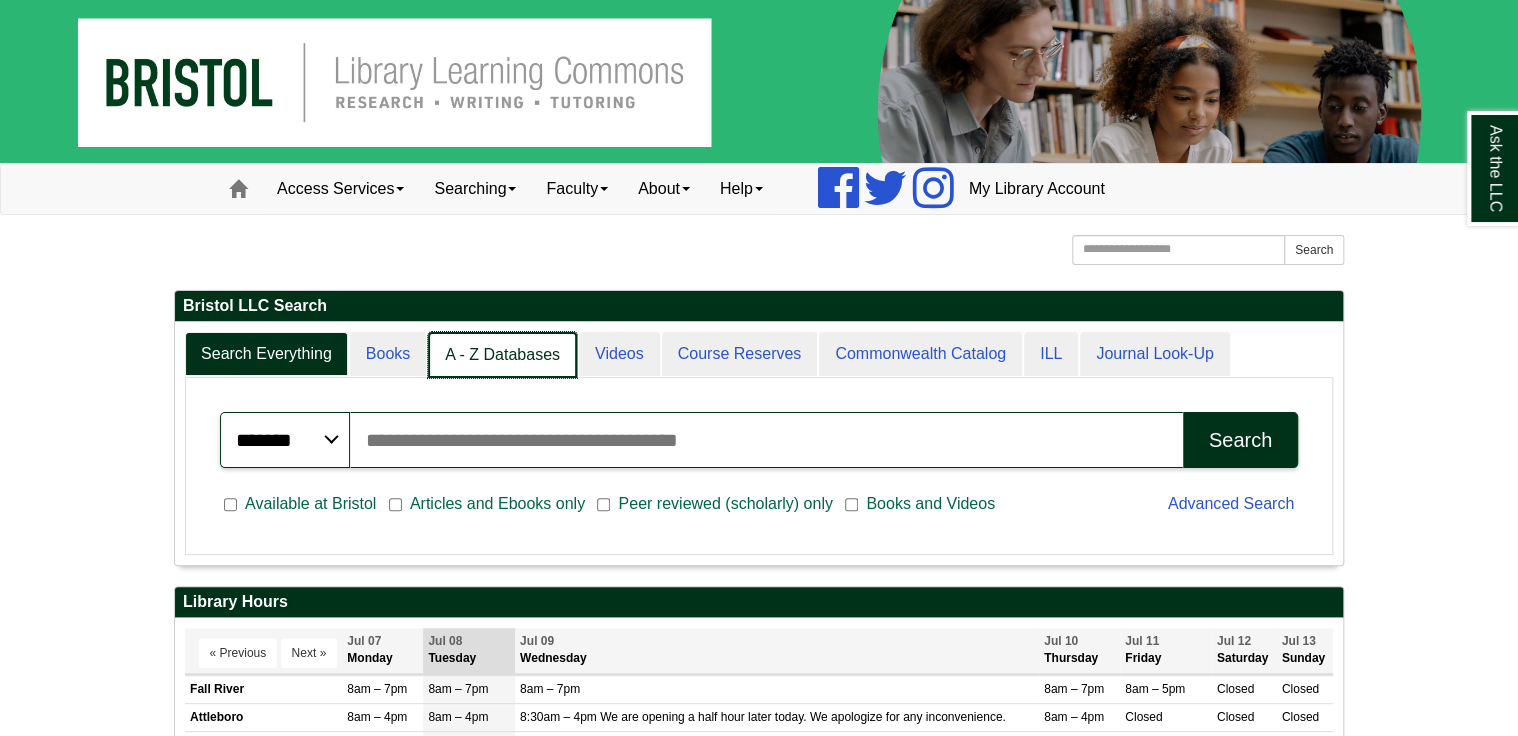 click on "A - Z Databases" at bounding box center [502, 355] 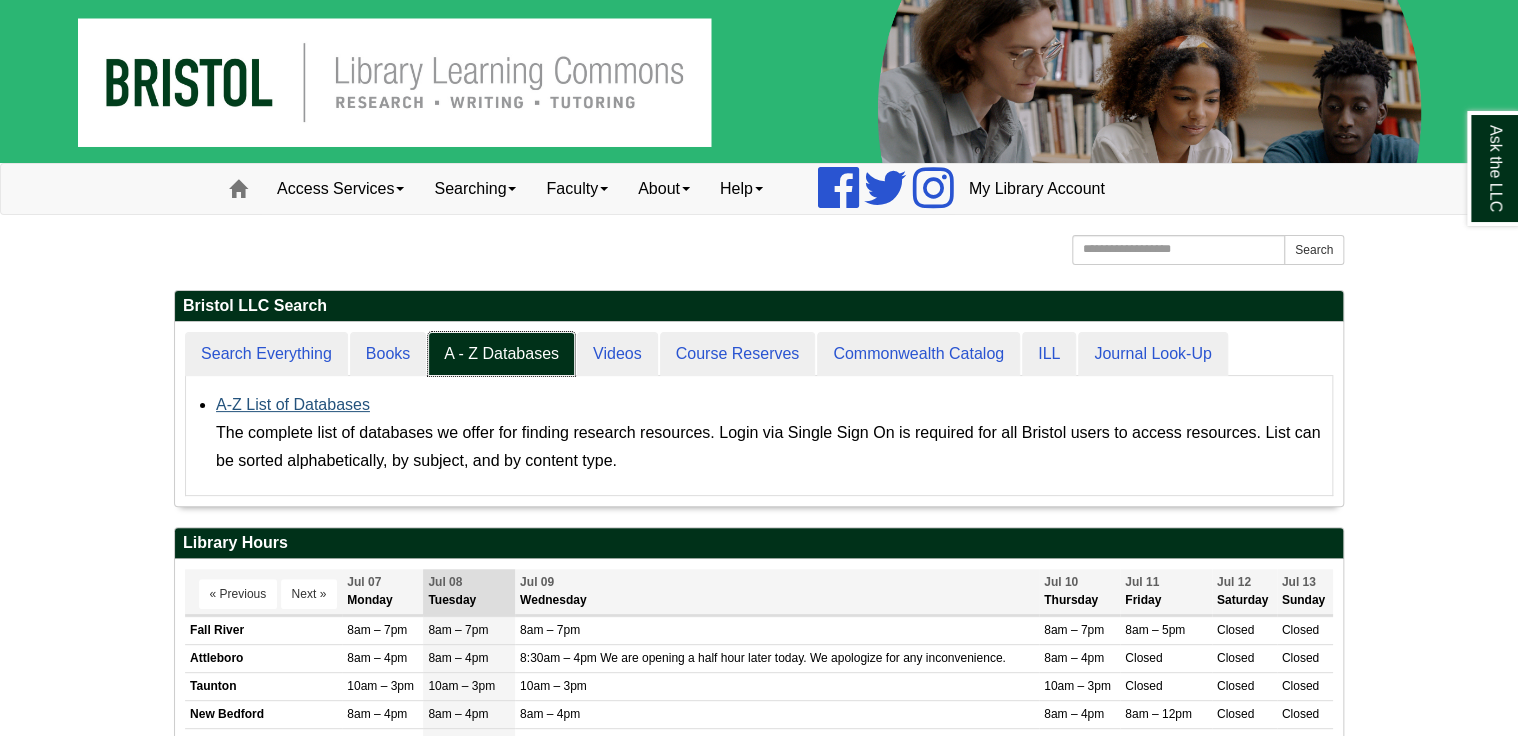 scroll, scrollTop: 184, scrollLeft: 1168, axis: both 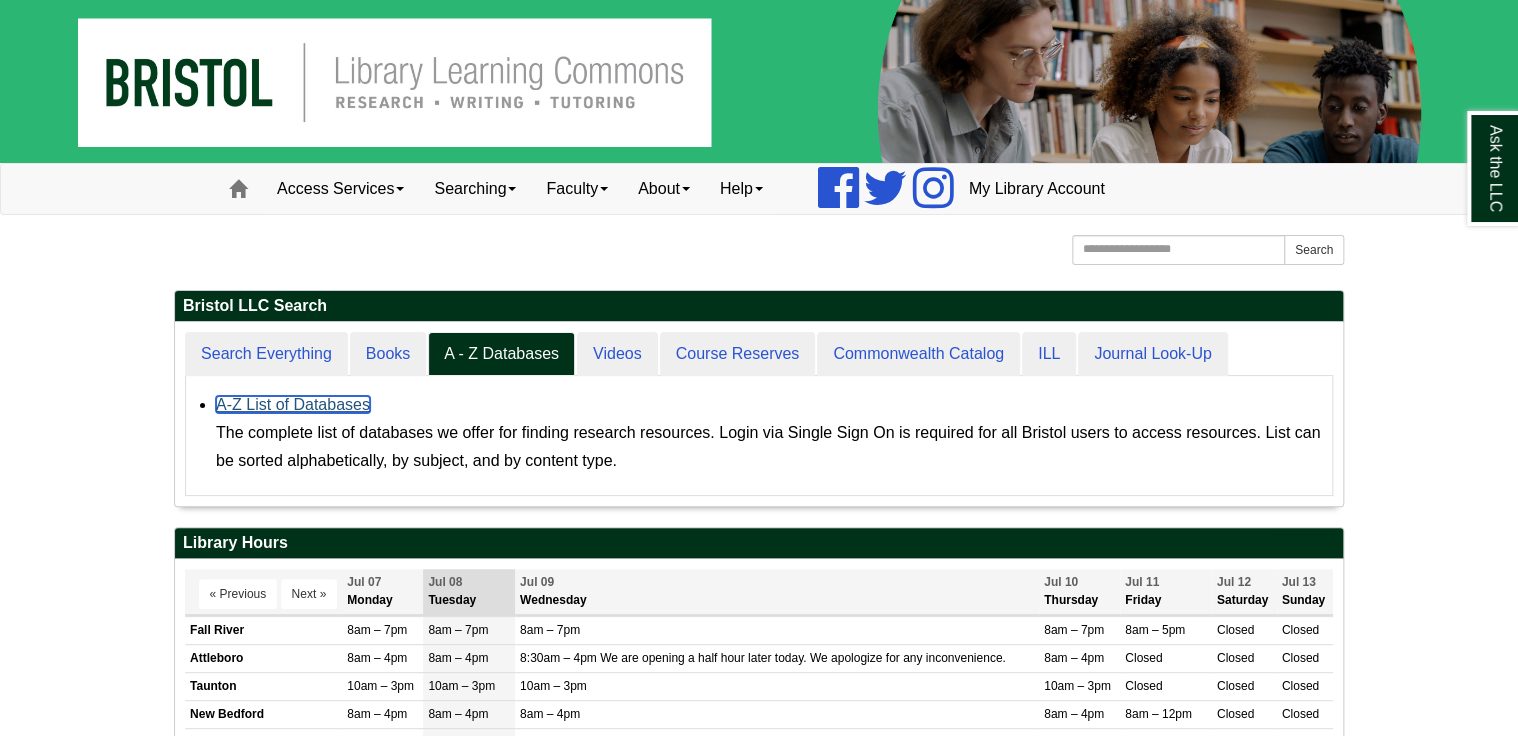 click on "A-Z List of Databases" at bounding box center [293, 404] 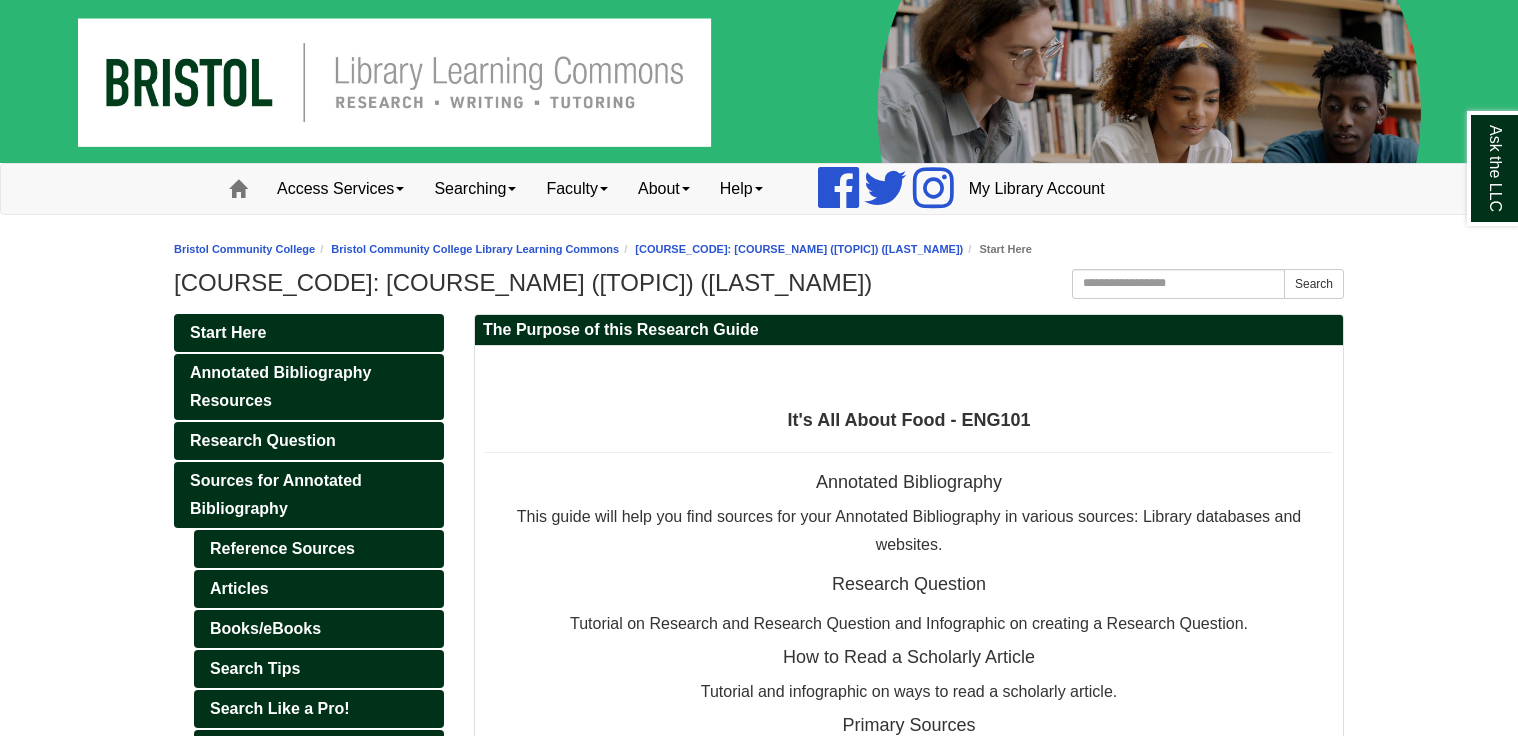 scroll, scrollTop: 136, scrollLeft: 0, axis: vertical 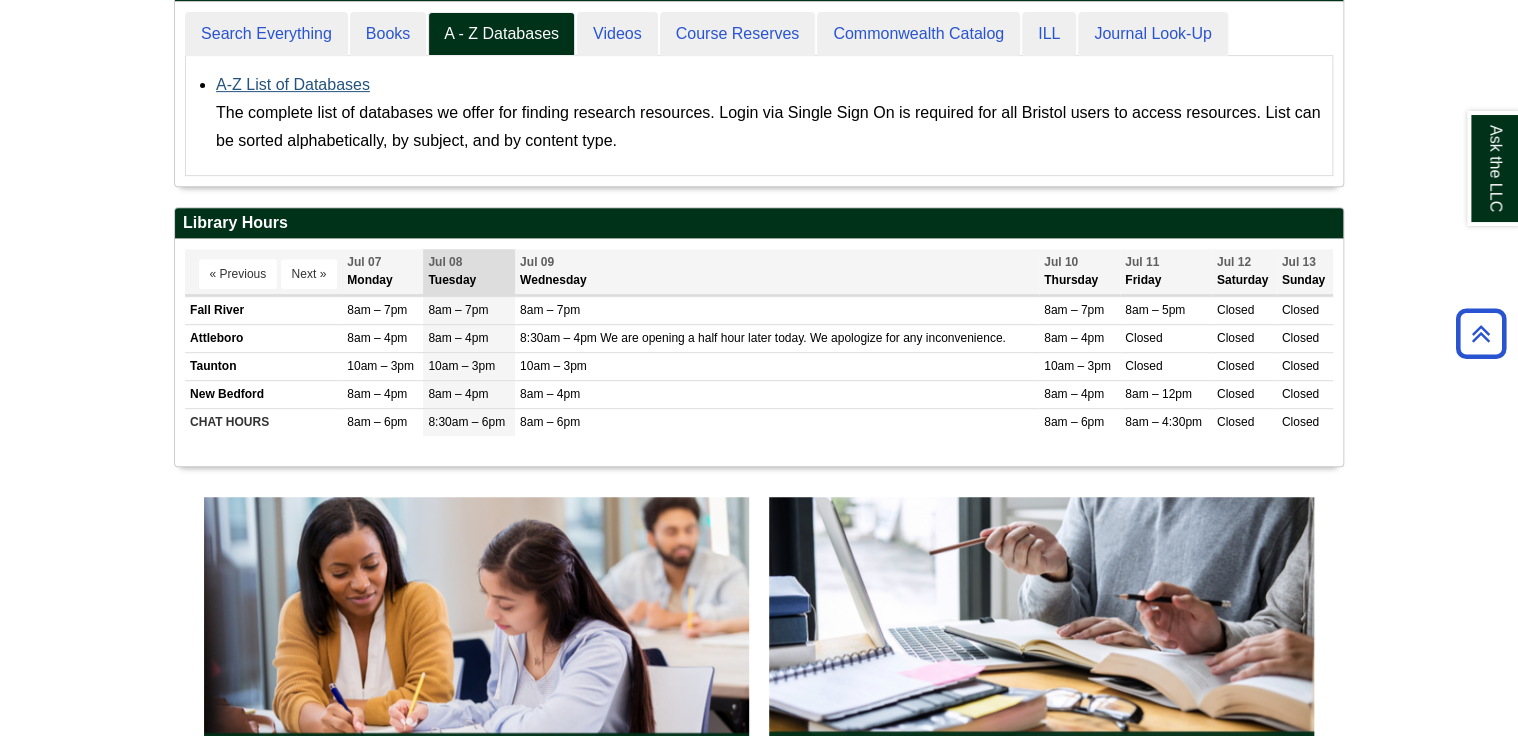 click on "A-Z List of Databases" at bounding box center [293, 84] 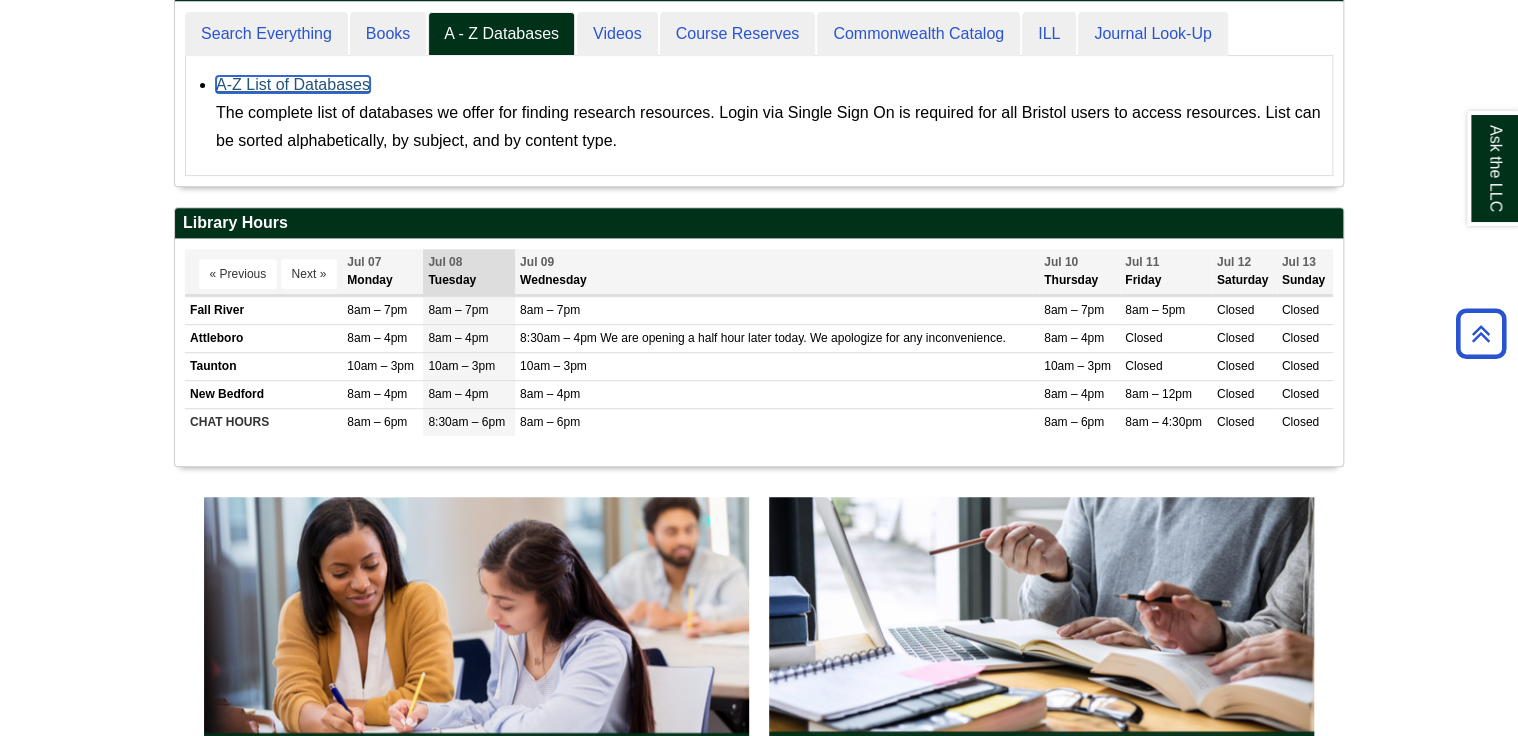 scroll, scrollTop: 10, scrollLeft: 9, axis: both 